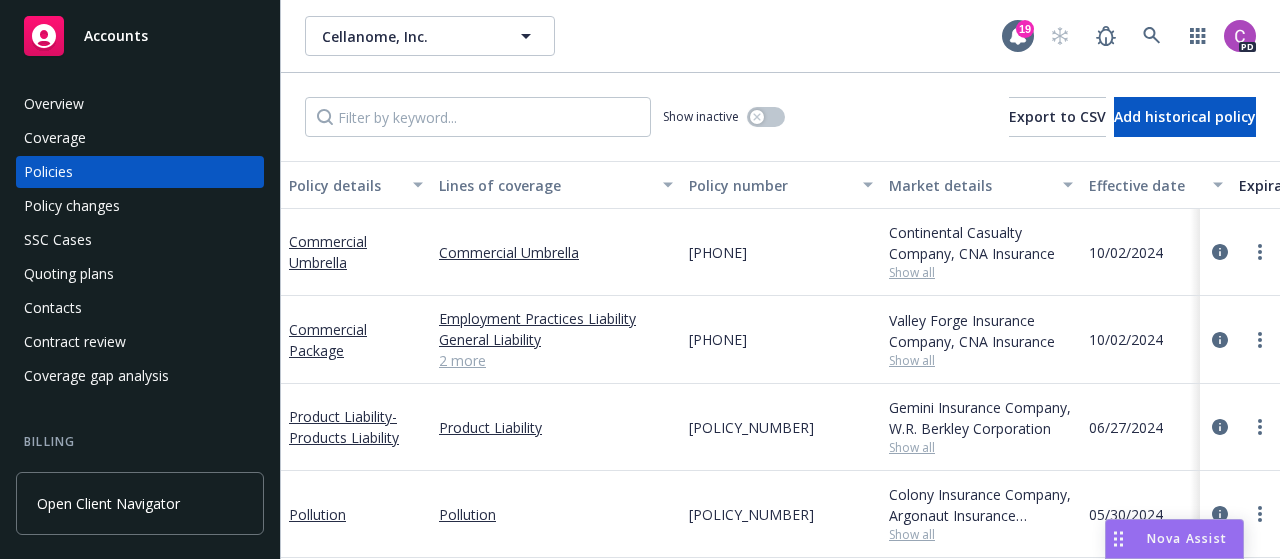 scroll, scrollTop: 0, scrollLeft: 0, axis: both 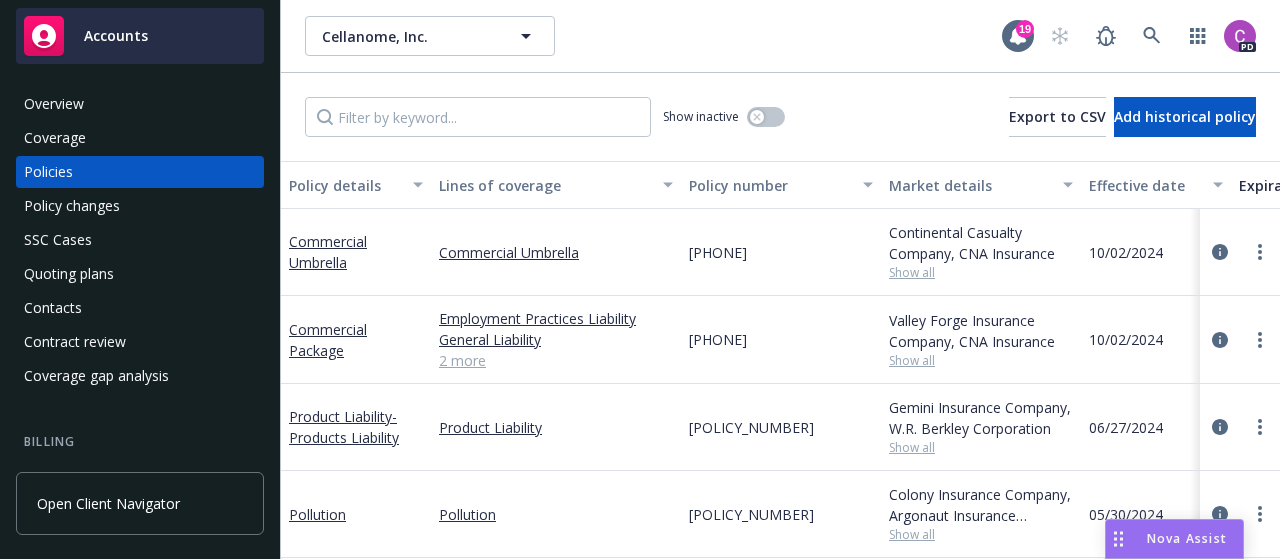 click on "Accounts" at bounding box center (116, 36) 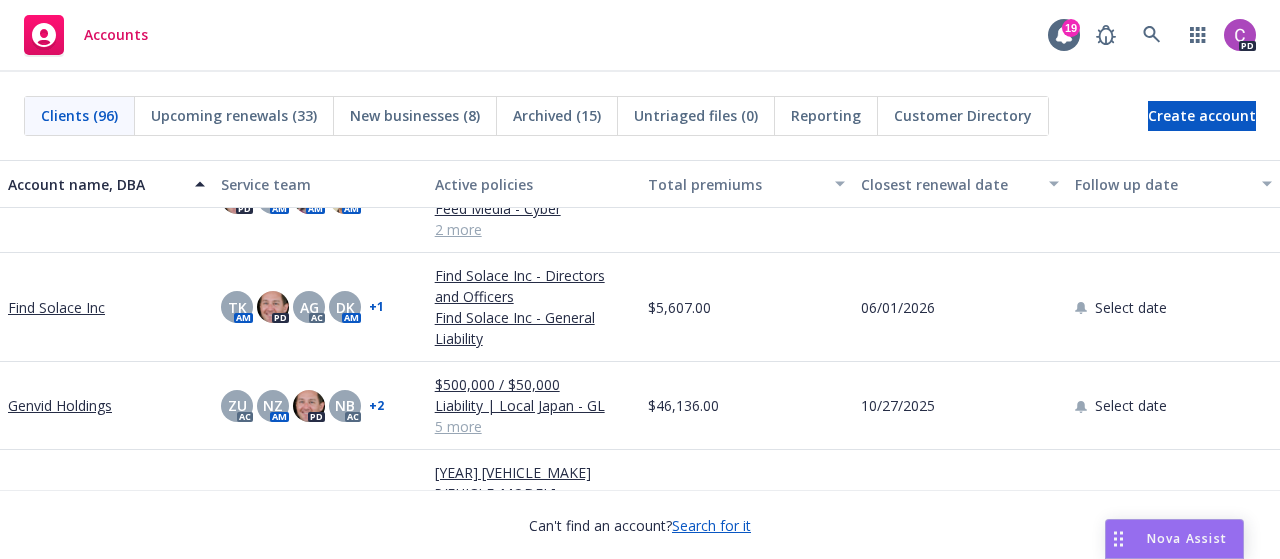 scroll, scrollTop: 3100, scrollLeft: 0, axis: vertical 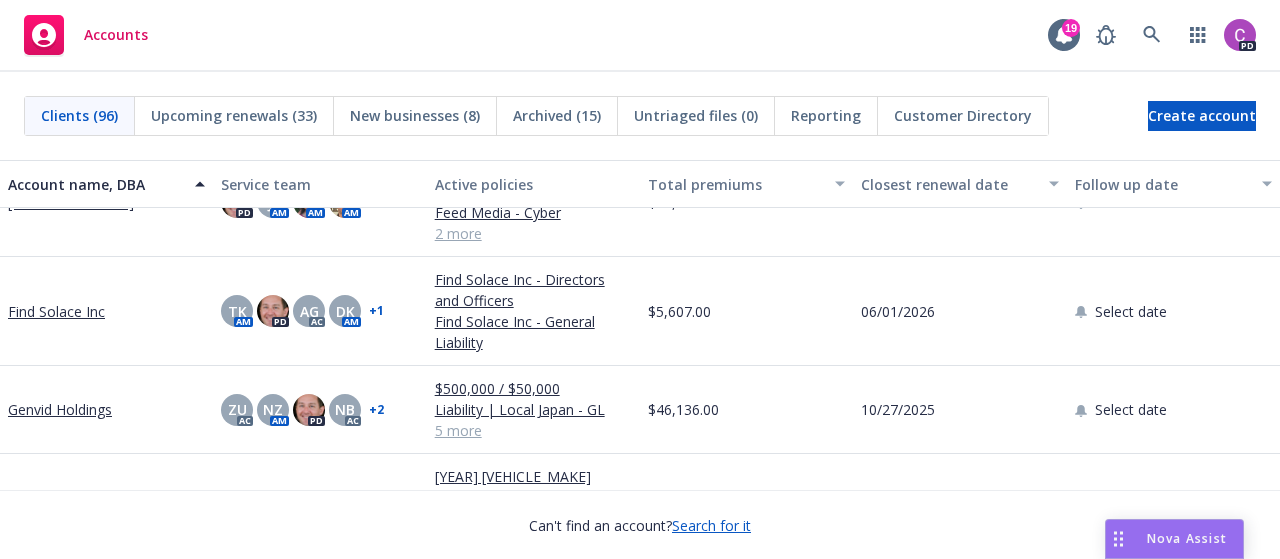 click on "Find Solace Inc" at bounding box center [56, 311] 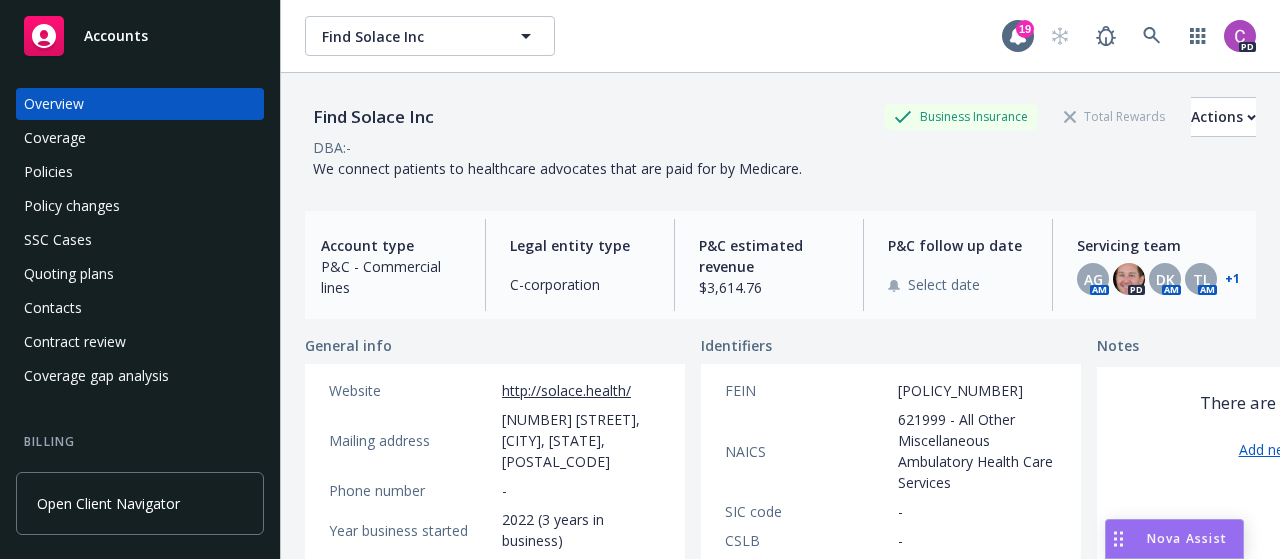 scroll, scrollTop: 0, scrollLeft: 0, axis: both 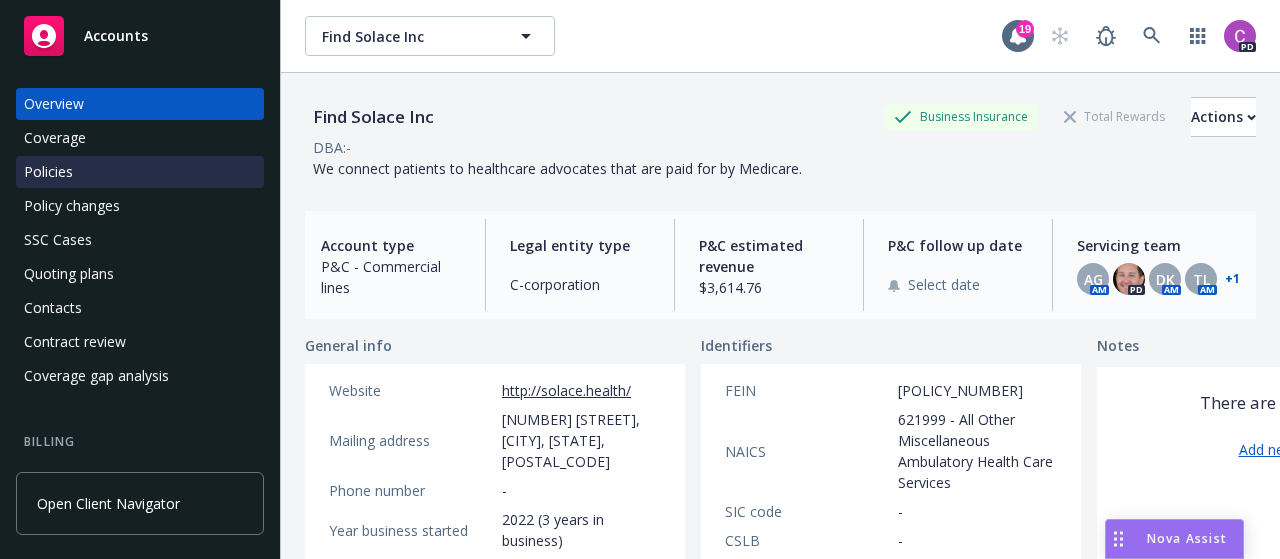 click on "Policies" at bounding box center [48, 172] 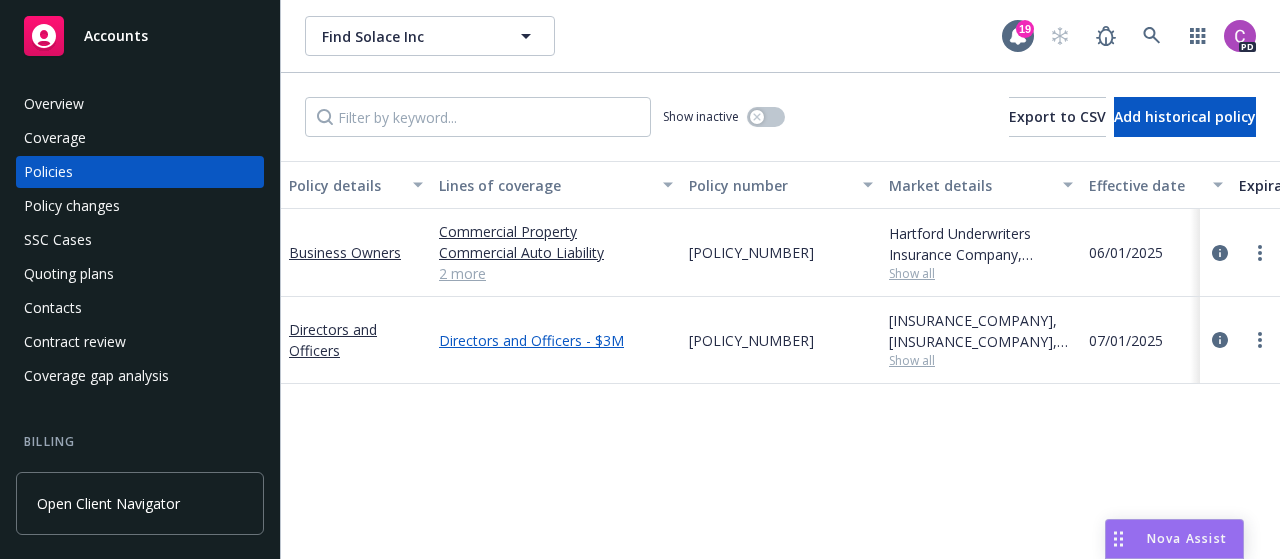 click on "Directors and Officers - $3M" at bounding box center (556, 340) 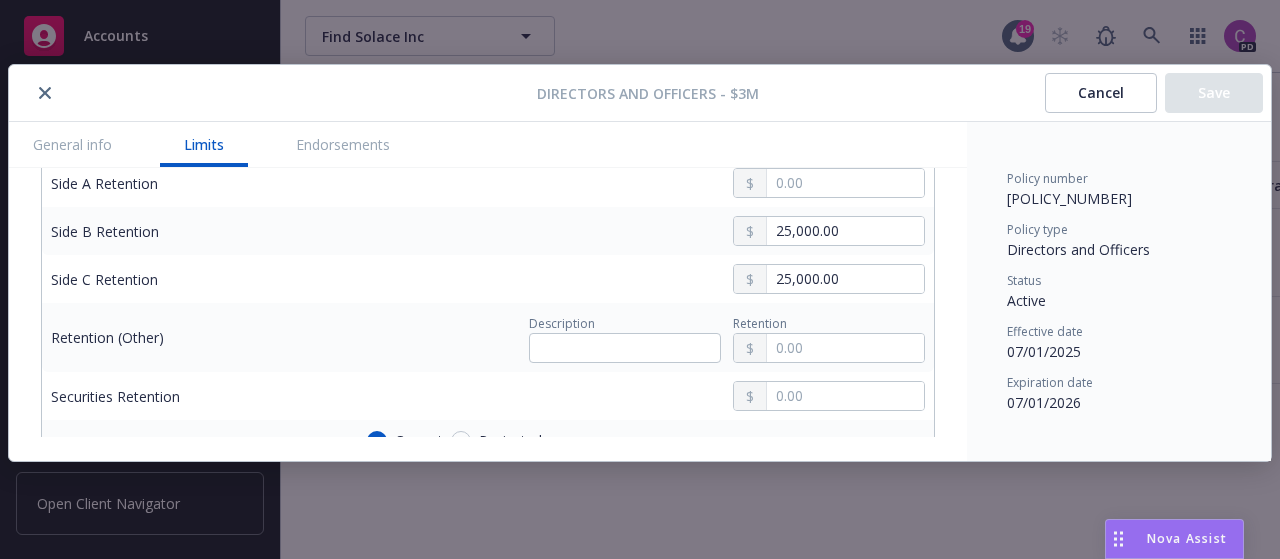 scroll, scrollTop: 0, scrollLeft: 0, axis: both 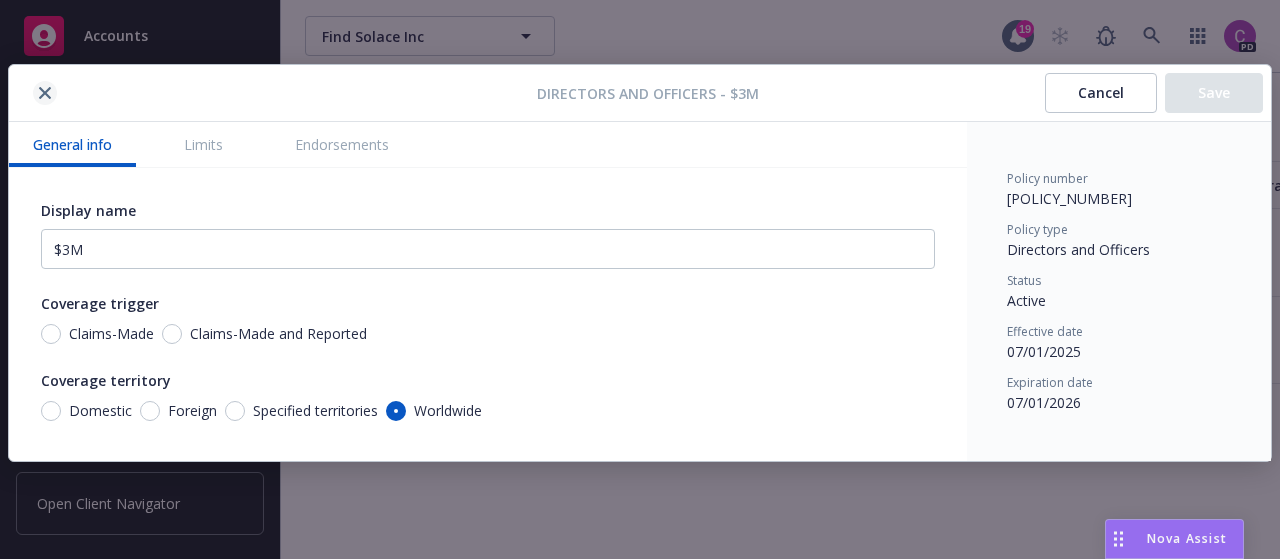 click 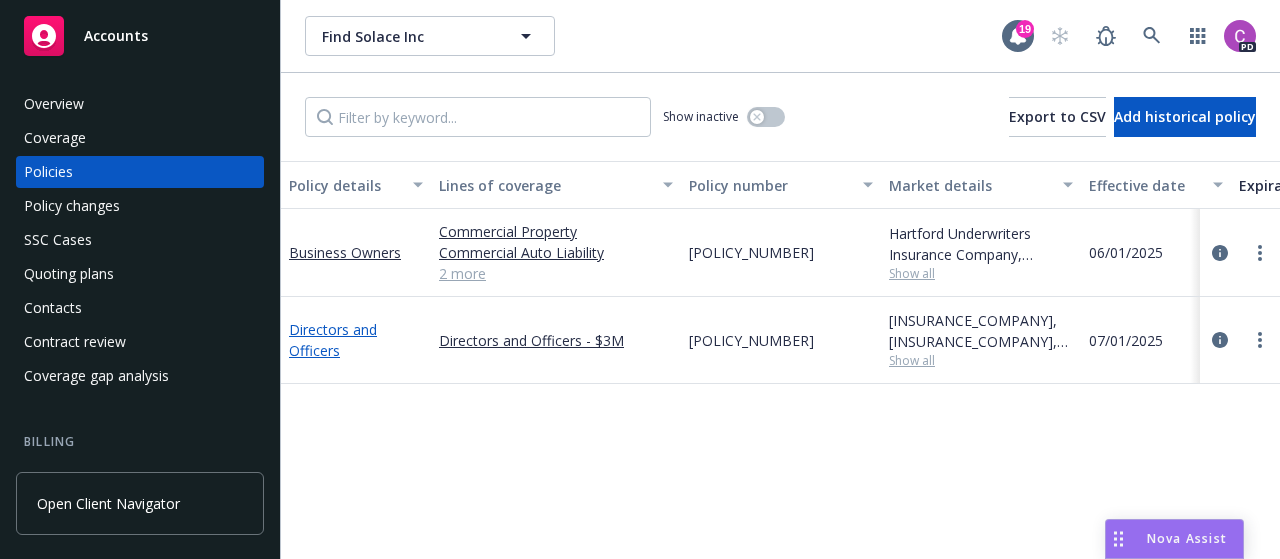 click on "Directors and Officers" at bounding box center (333, 340) 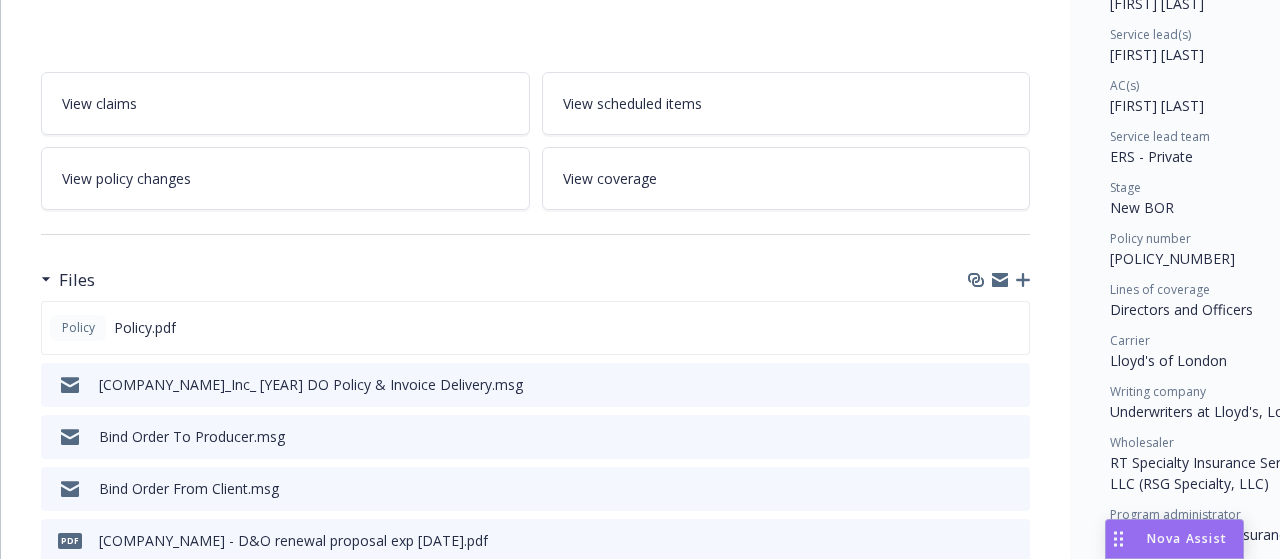 scroll, scrollTop: 292, scrollLeft: 0, axis: vertical 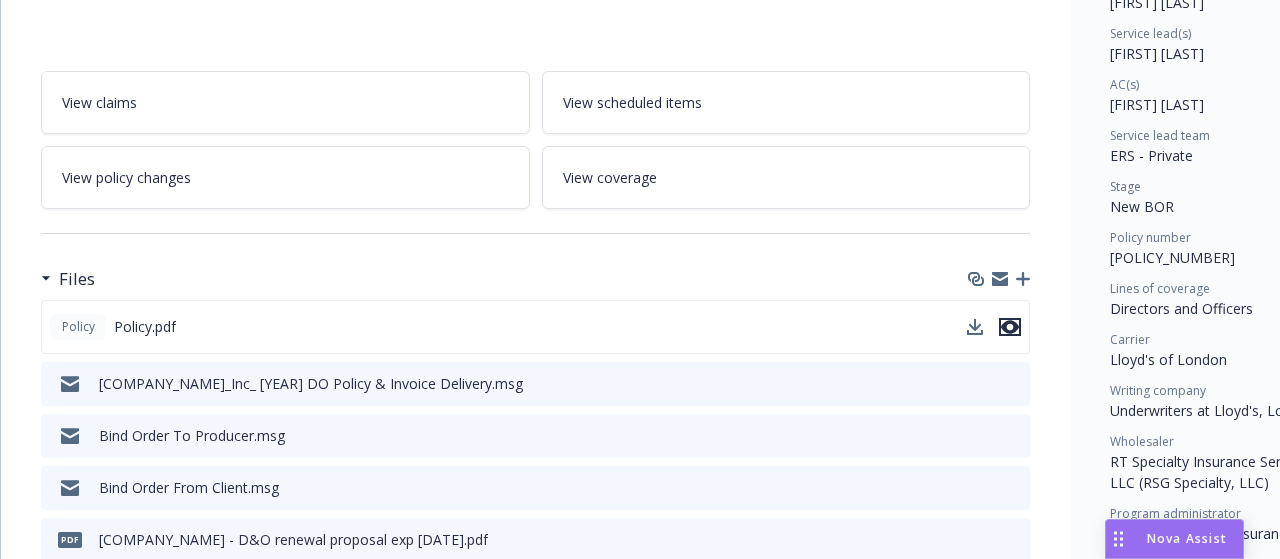 click 